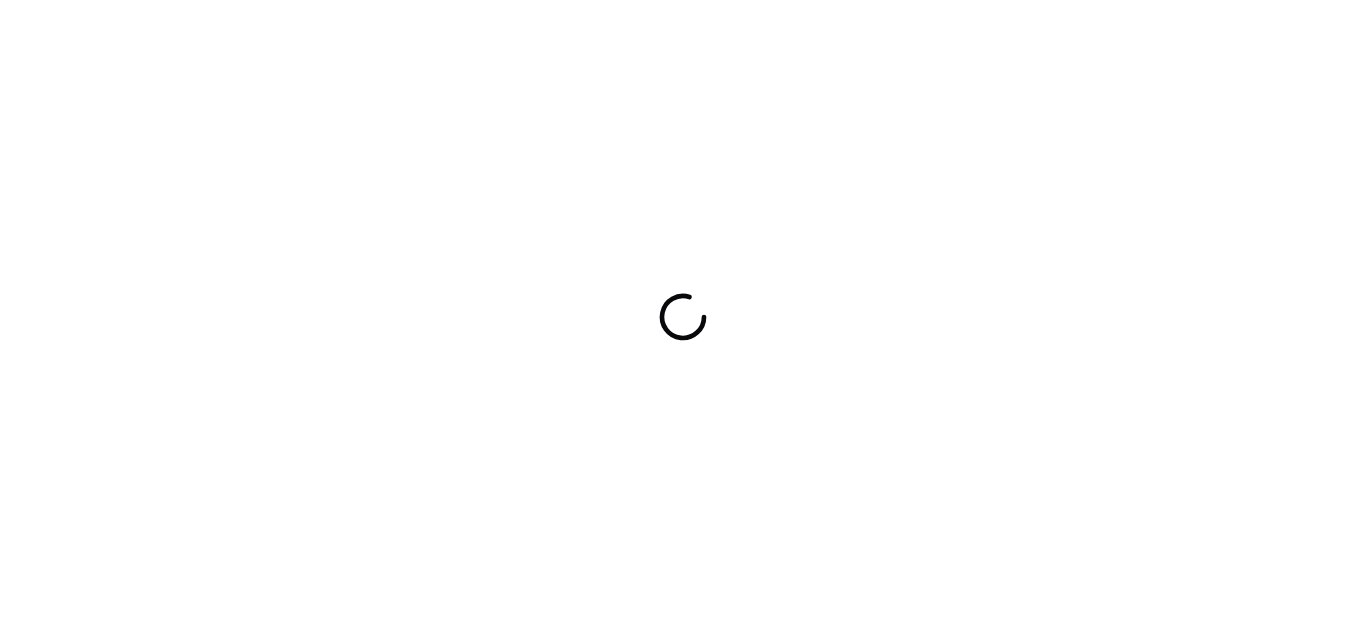 scroll, scrollTop: 0, scrollLeft: 0, axis: both 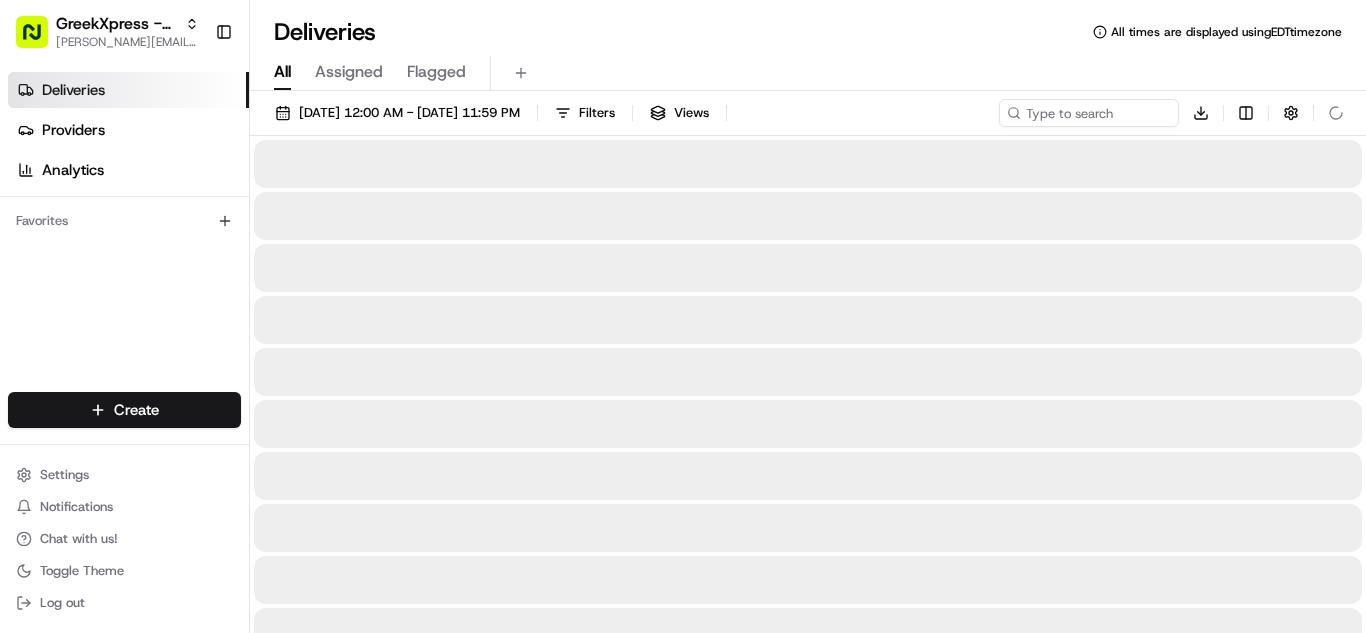 click on "GreekXpress - Plainview [EMAIL_ADDRESS][DOMAIN_NAME] Toggle Sidebar Deliveries Providers Analytics Favorites Main Menu Members & Organization Organization Users Roles Preferences Customization Tracking Orchestration Automations Dispatch Strategy Locations Pickup Locations Dropoff Locations Billing Billing Refund Requests Integrations Notification Triggers Webhooks API Keys Request Logs Create Settings Notifications Chat with us! Toggle Theme Log out Deliveries All times are displayed using  EDT  timezone All Assigned Flagged [DATE] 12:00 AM - [DATE] 11:59 PM Filters Views Download
Press space bar to start a drag.
When dragging you can use the arrow keys to move the item around and escape to cancel.
Some screen readers may require you to be in focus mode or to use your pass through key" at bounding box center [683, 316] 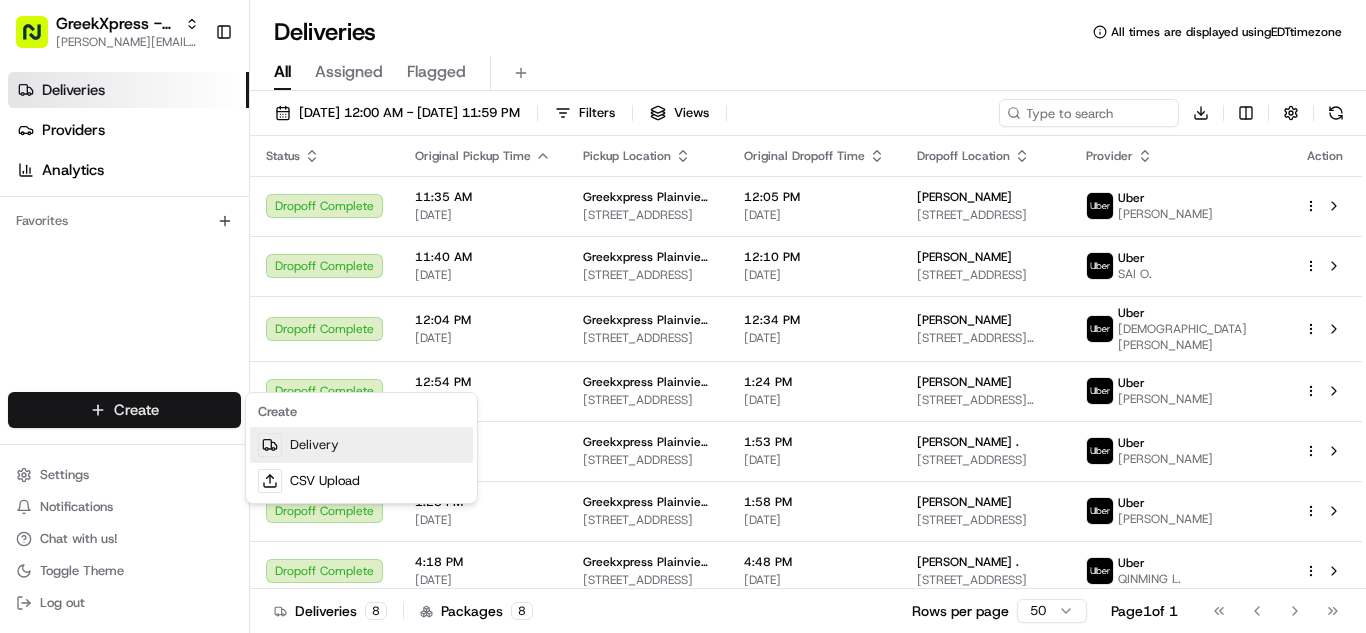 click on "Delivery" at bounding box center (361, 445) 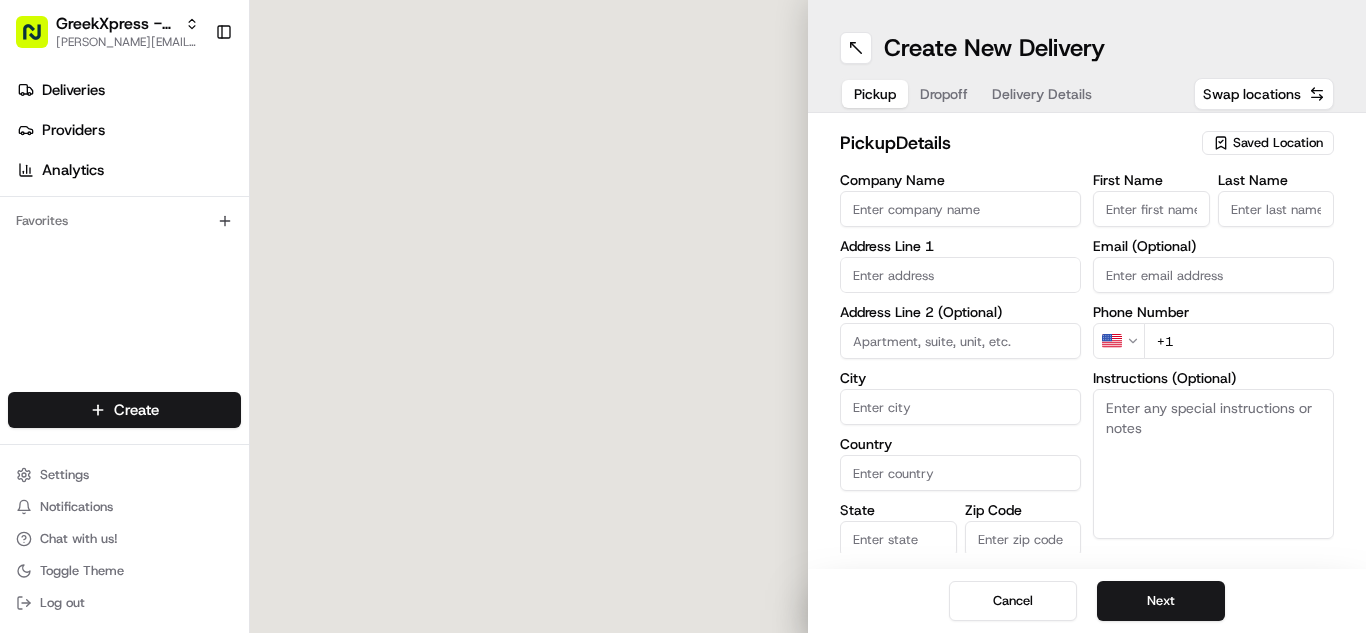 click on "Saved Location" at bounding box center [1278, 143] 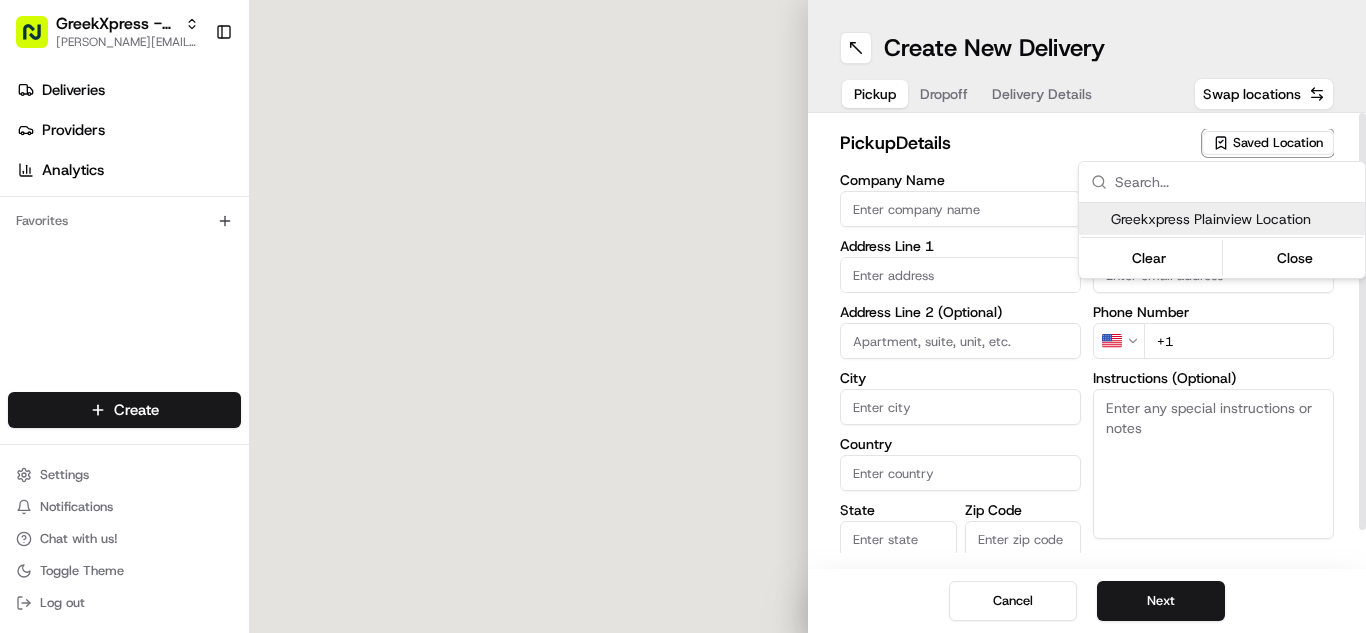 click on "Greekxpress Plainview Location" at bounding box center (1234, 219) 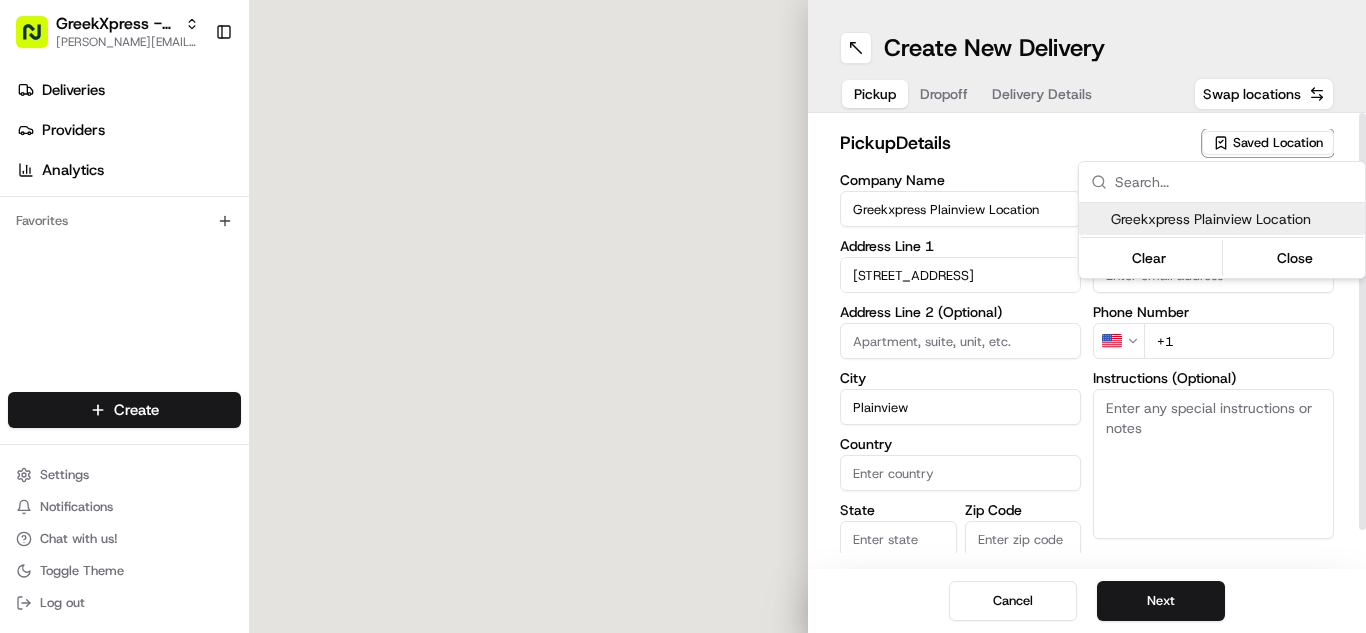 type on "US" 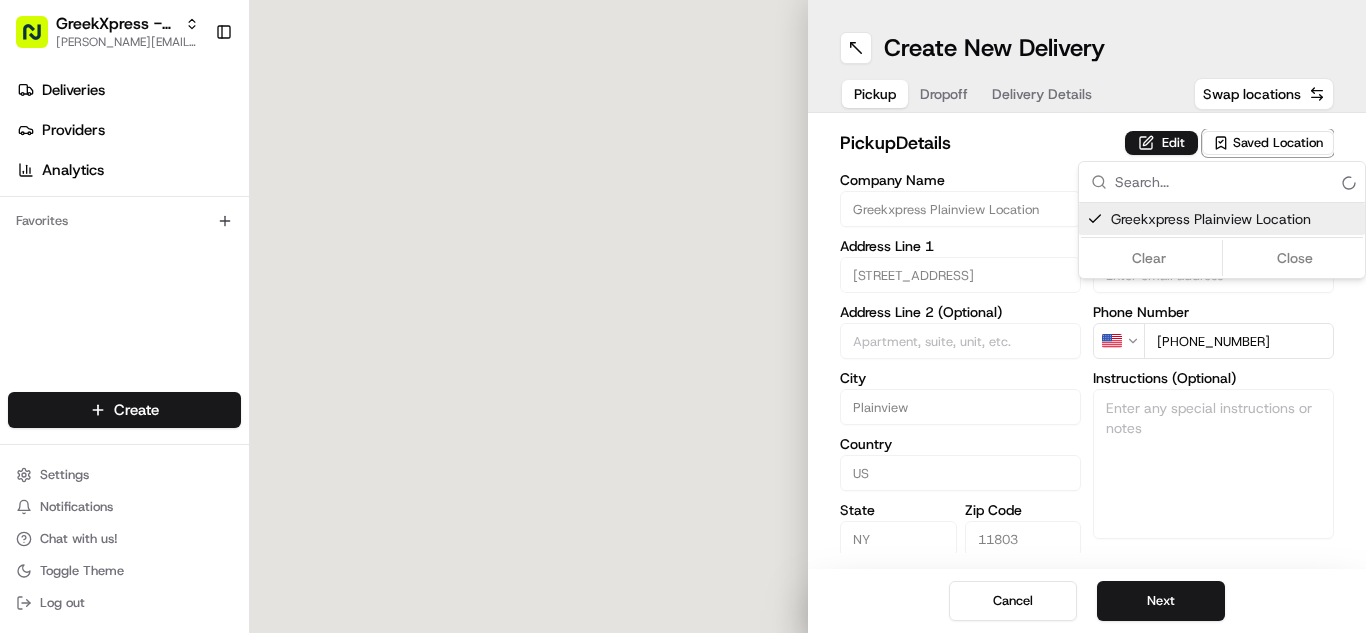 scroll, scrollTop: 0, scrollLeft: 0, axis: both 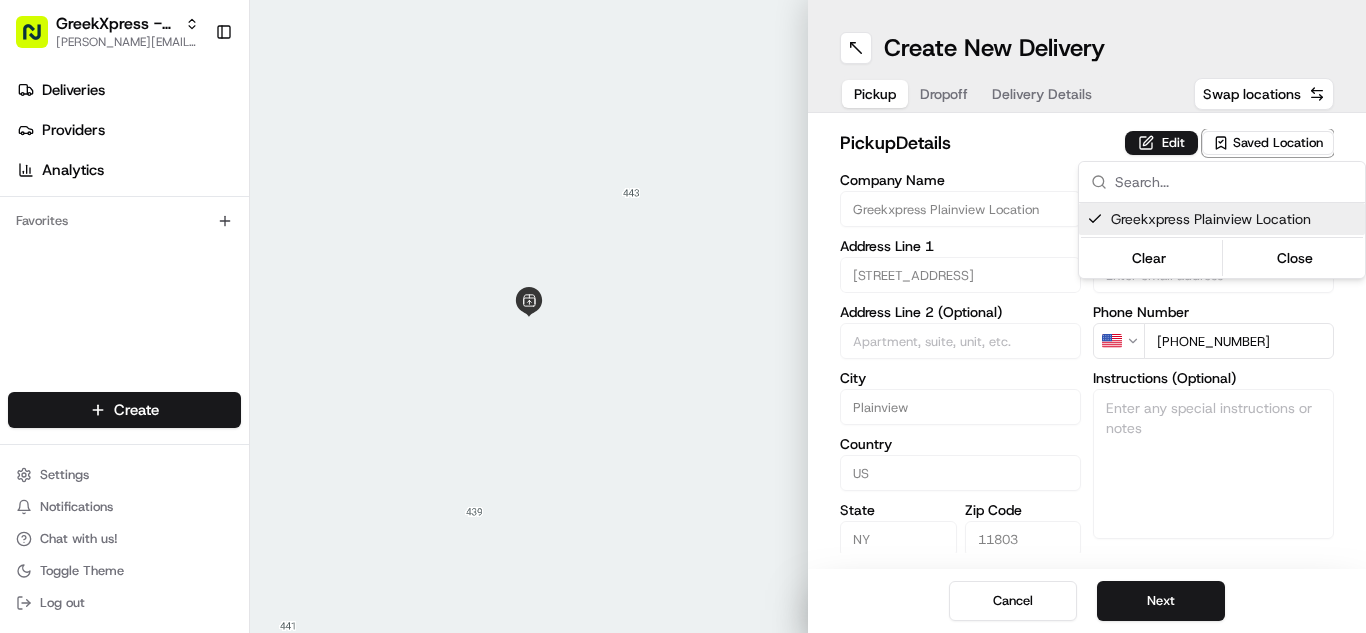click on "Close" at bounding box center [1295, 258] 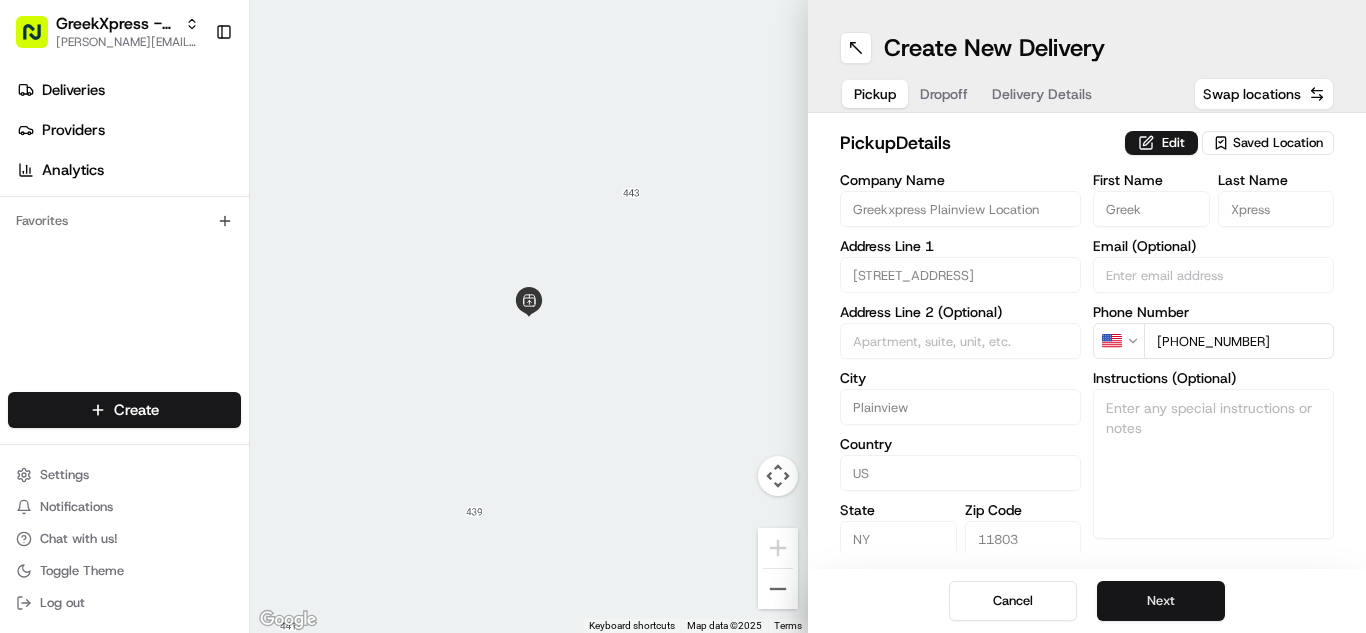 click on "Next" at bounding box center (1161, 601) 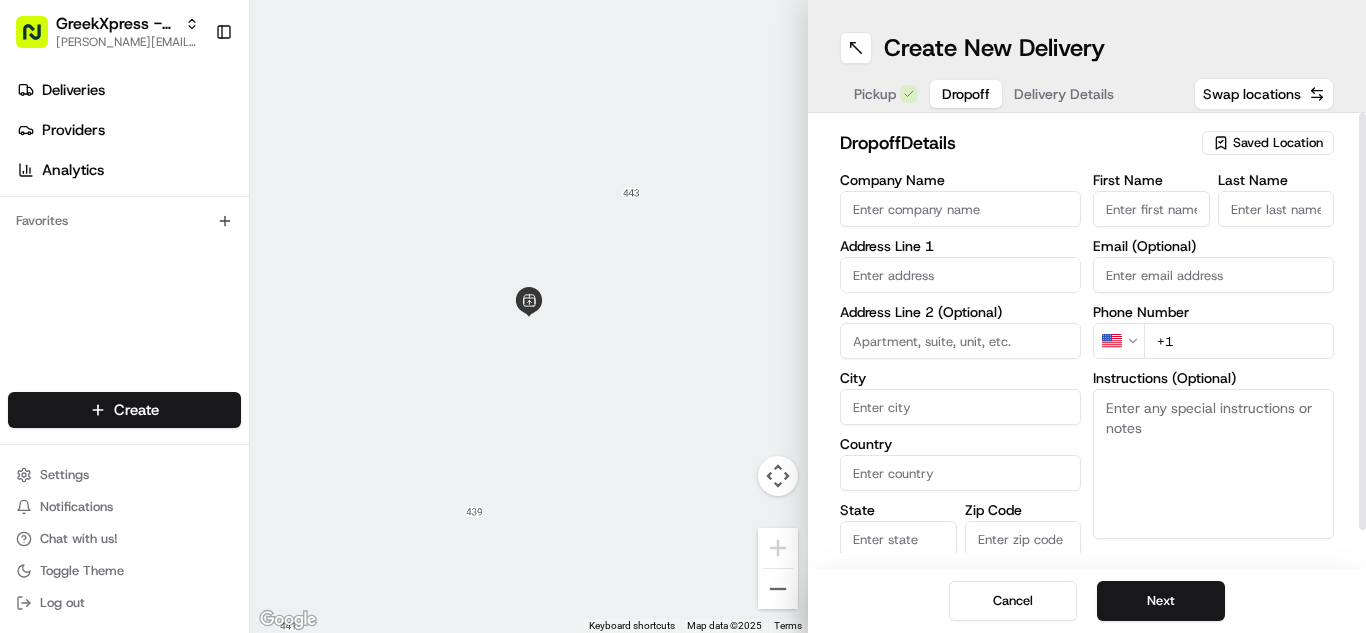 click on "Instructions (Optional)" at bounding box center [1213, 464] 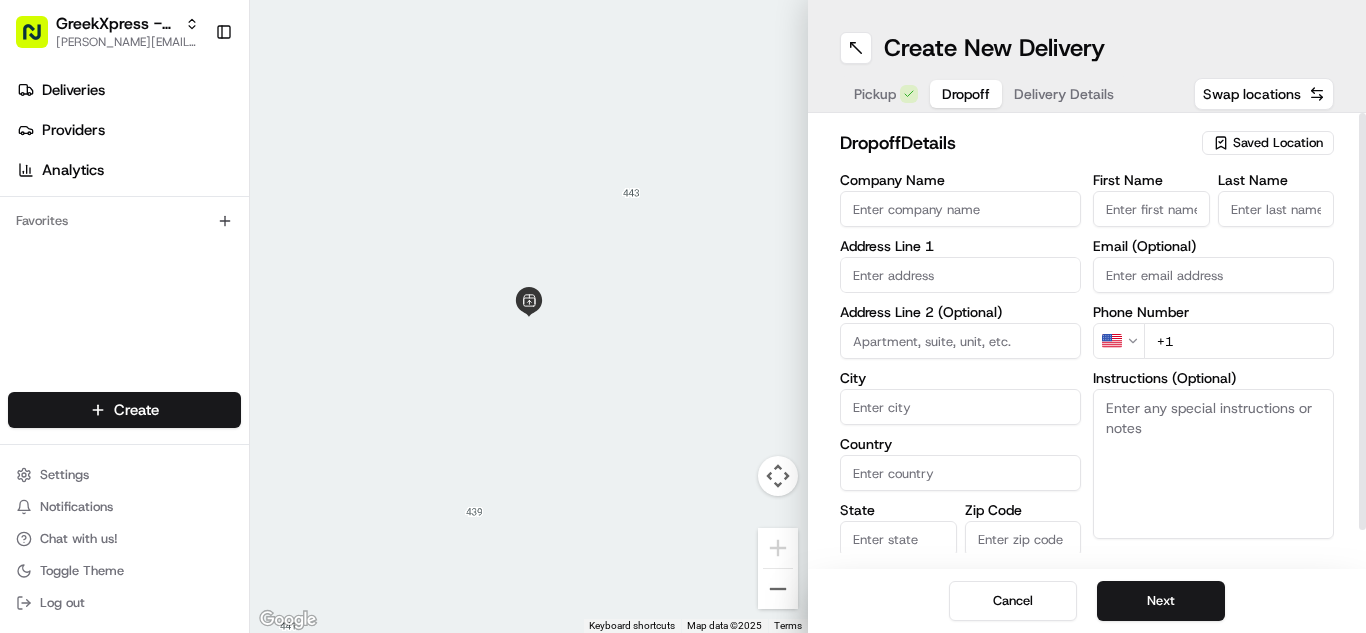 paste on "Please hand to customer or call upon arrival do not leave the order outside. Thank you" 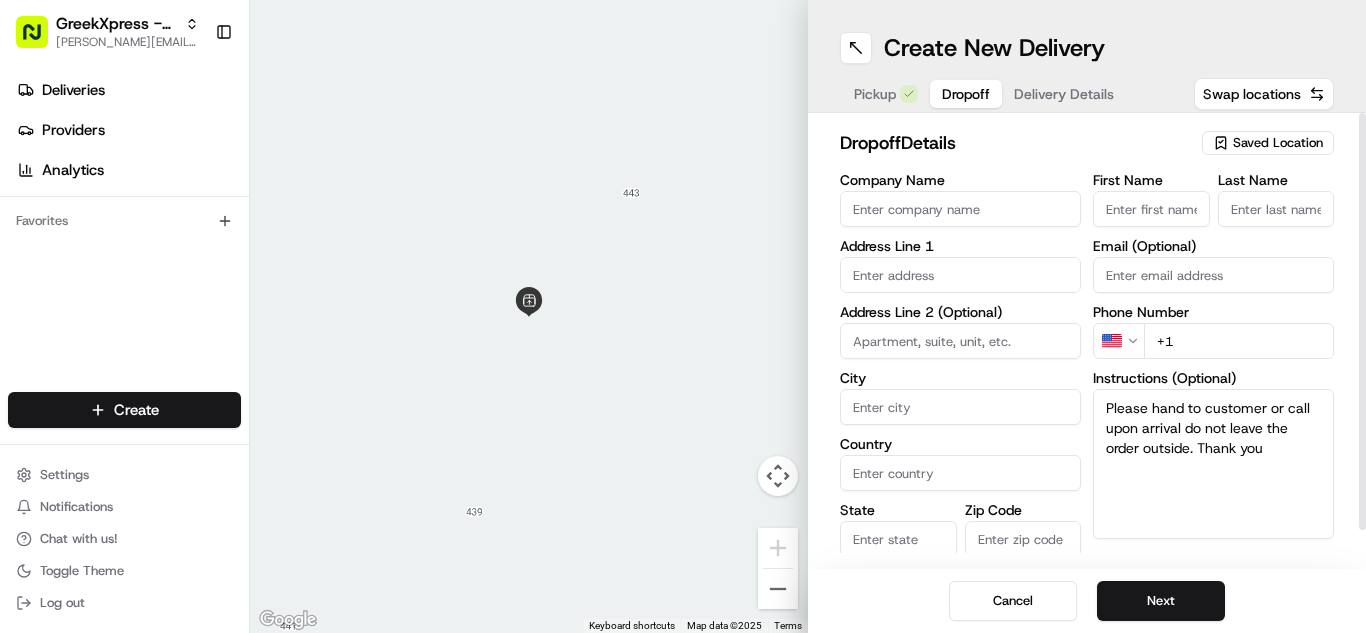 type on "Please hand to customer or call upon arrival do not leave the order outside. Thank you" 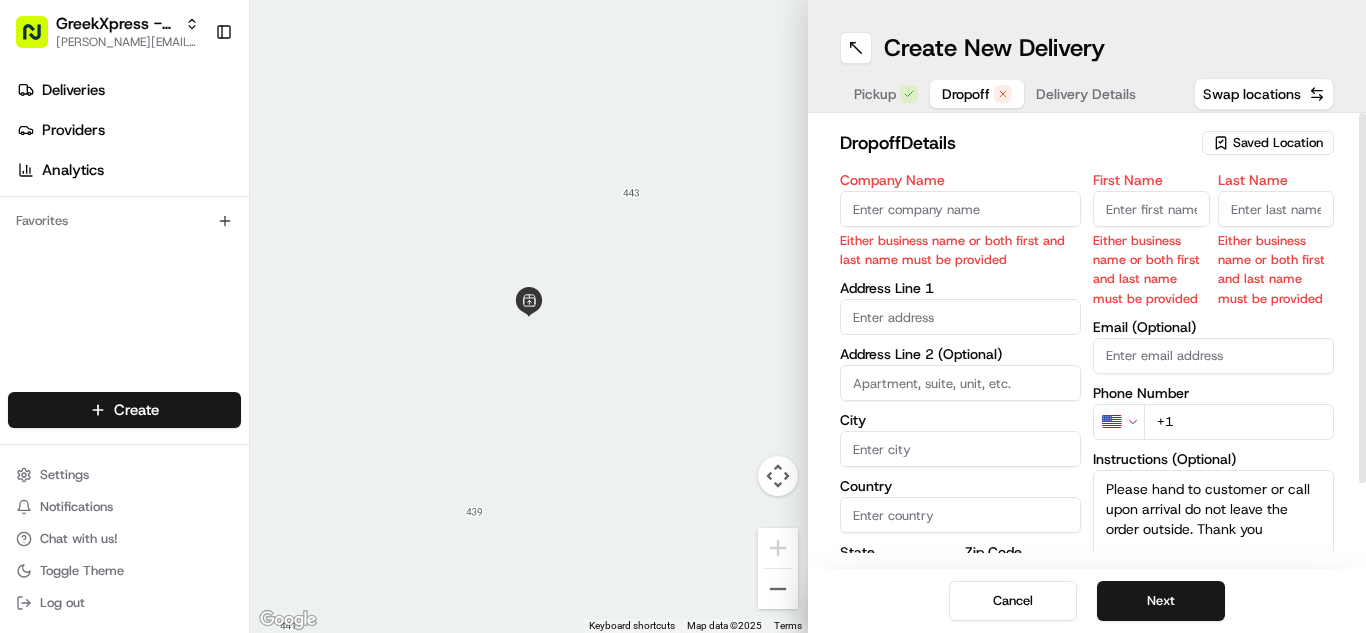 click at bounding box center [960, 317] 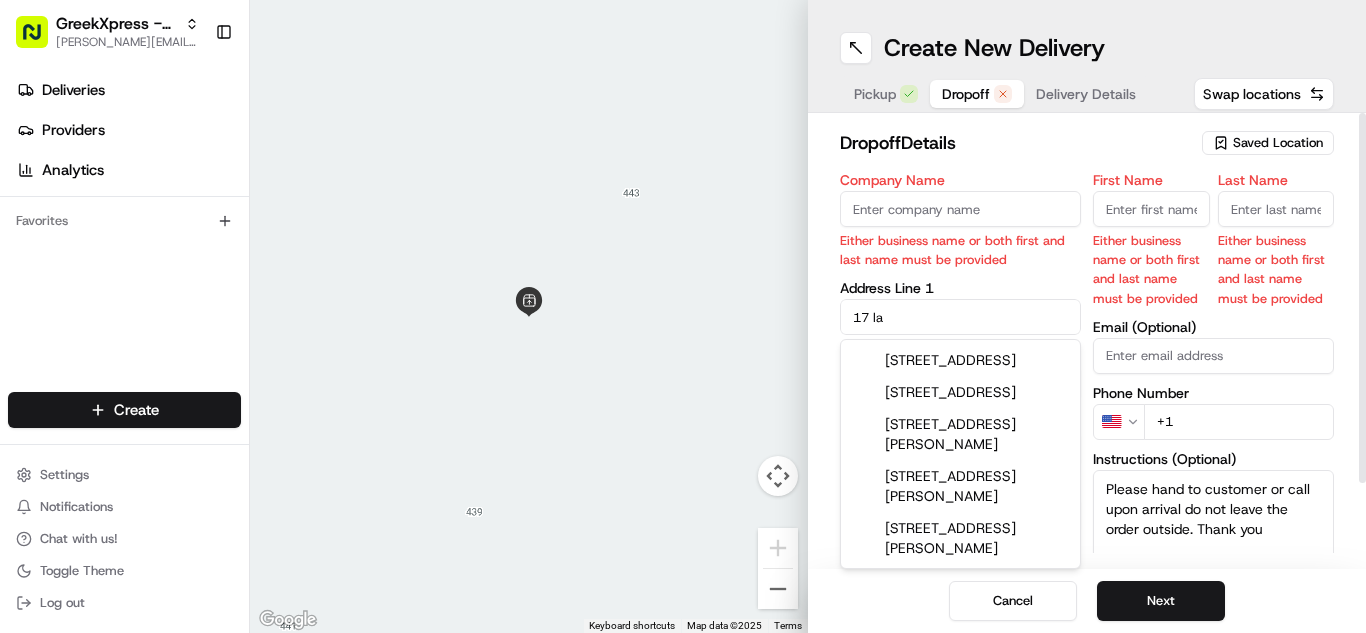 type on "[STREET_ADDRESS]" 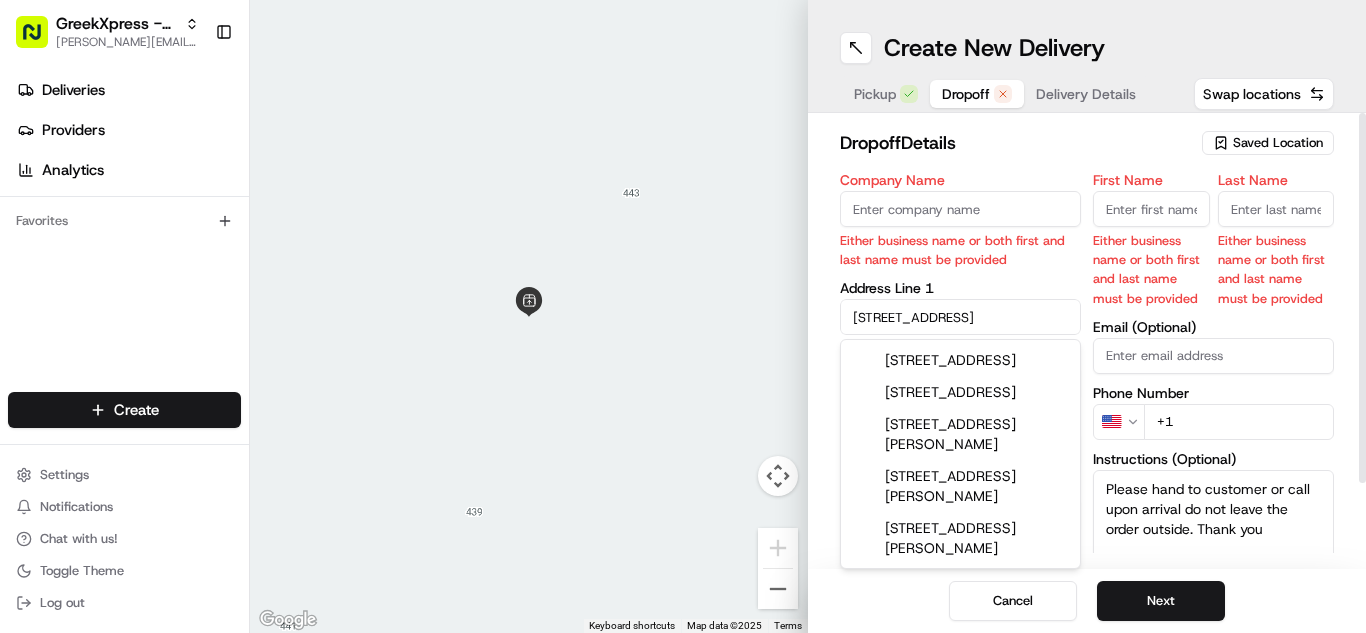 type on "Woodbury" 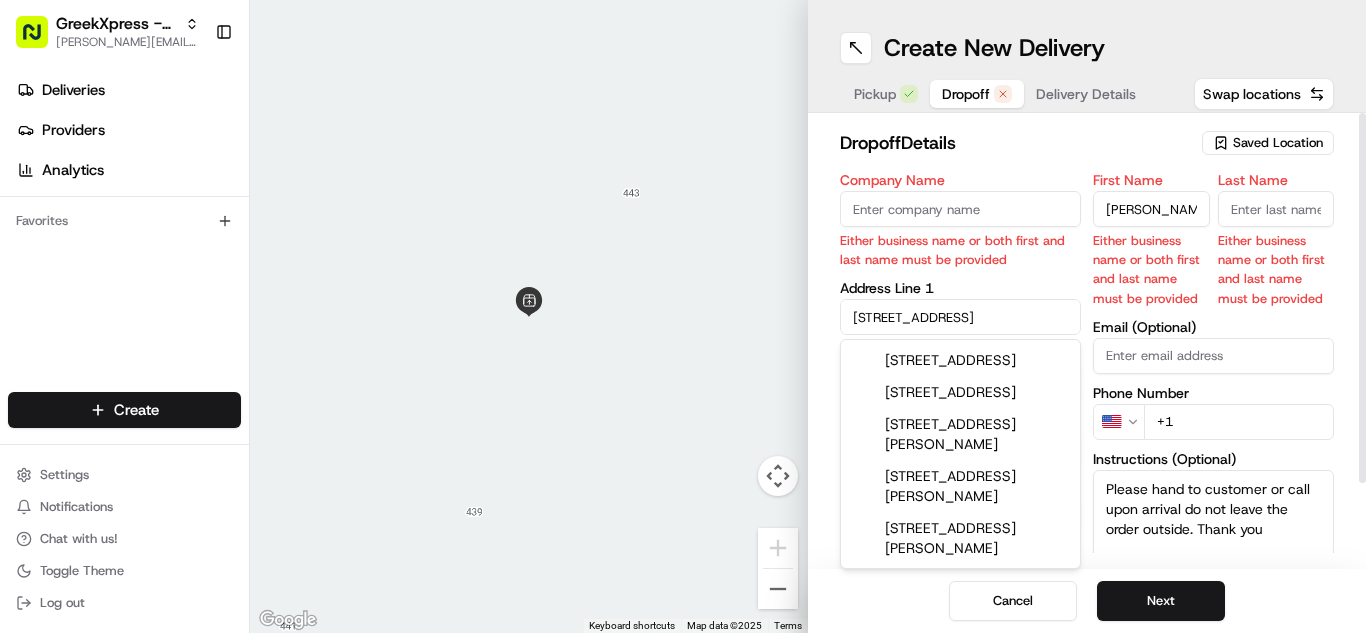 type on "M." 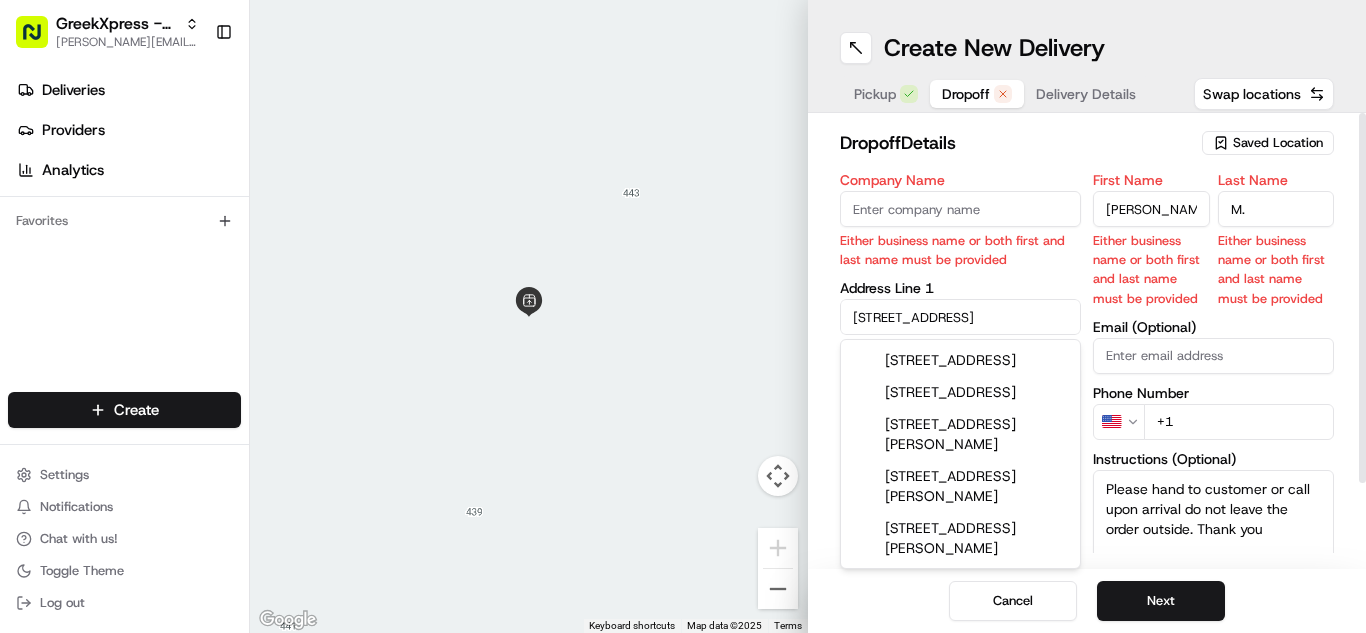 type on "[PHONE_NUMBER]" 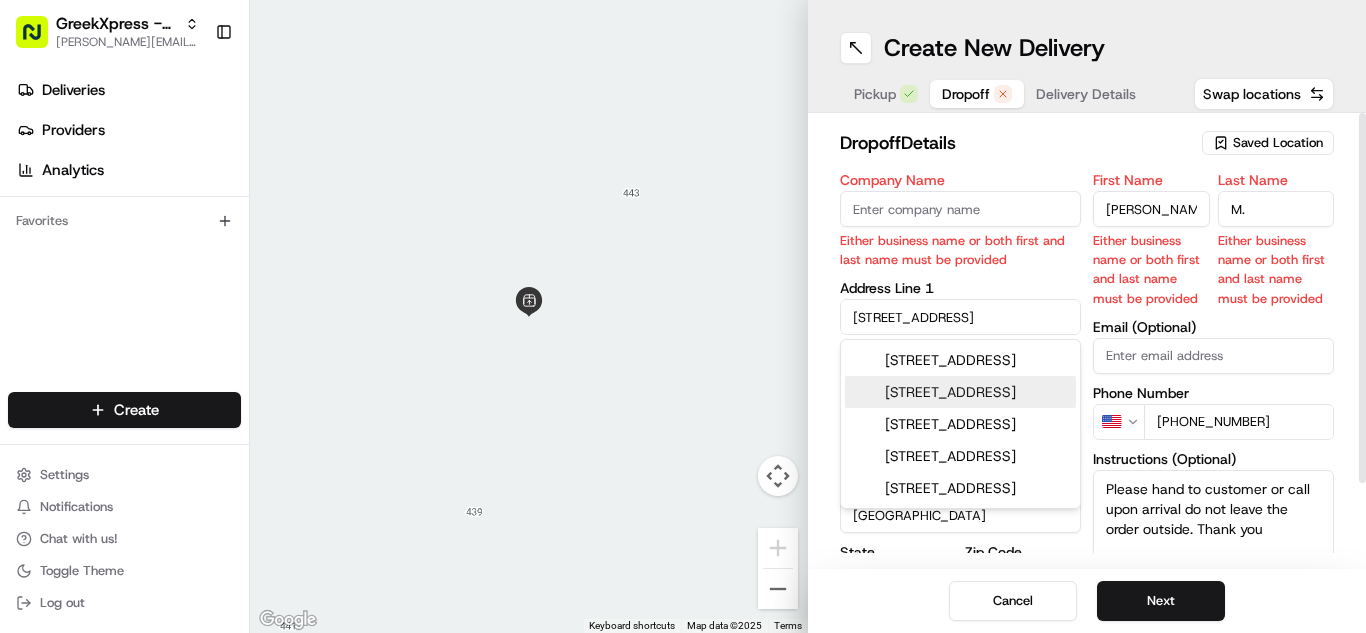 click on "Cancel Next" at bounding box center (1087, 601) 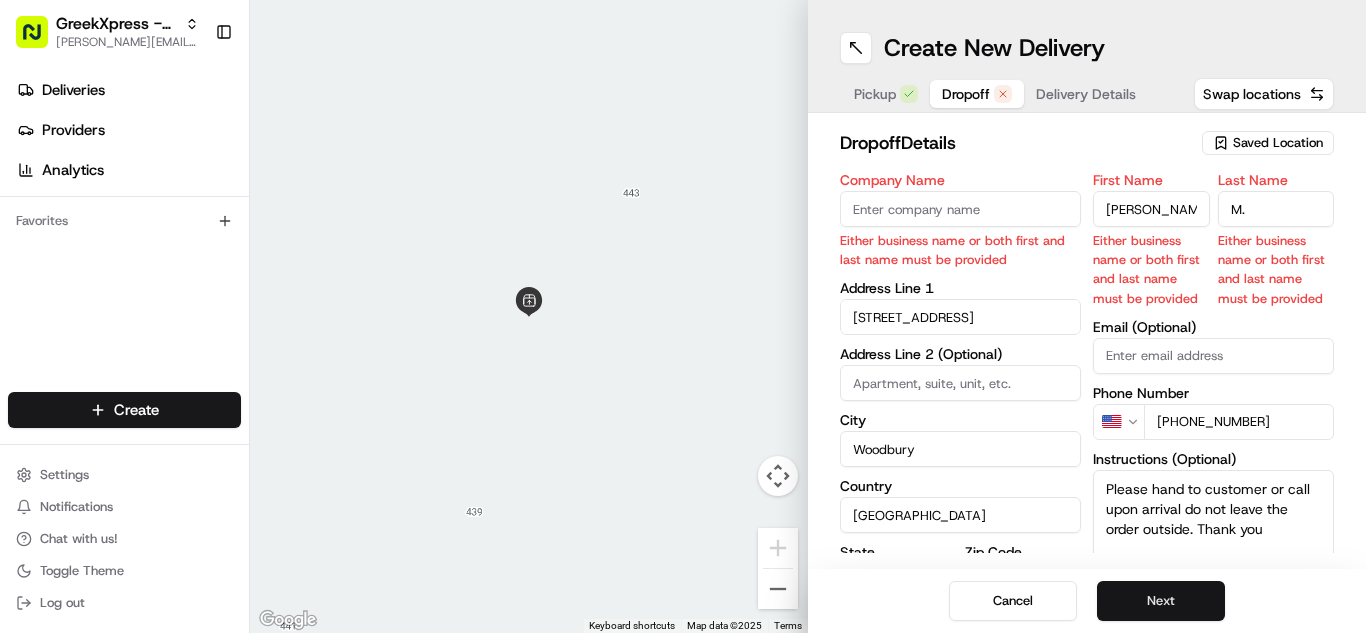 click on "Next" at bounding box center [1161, 601] 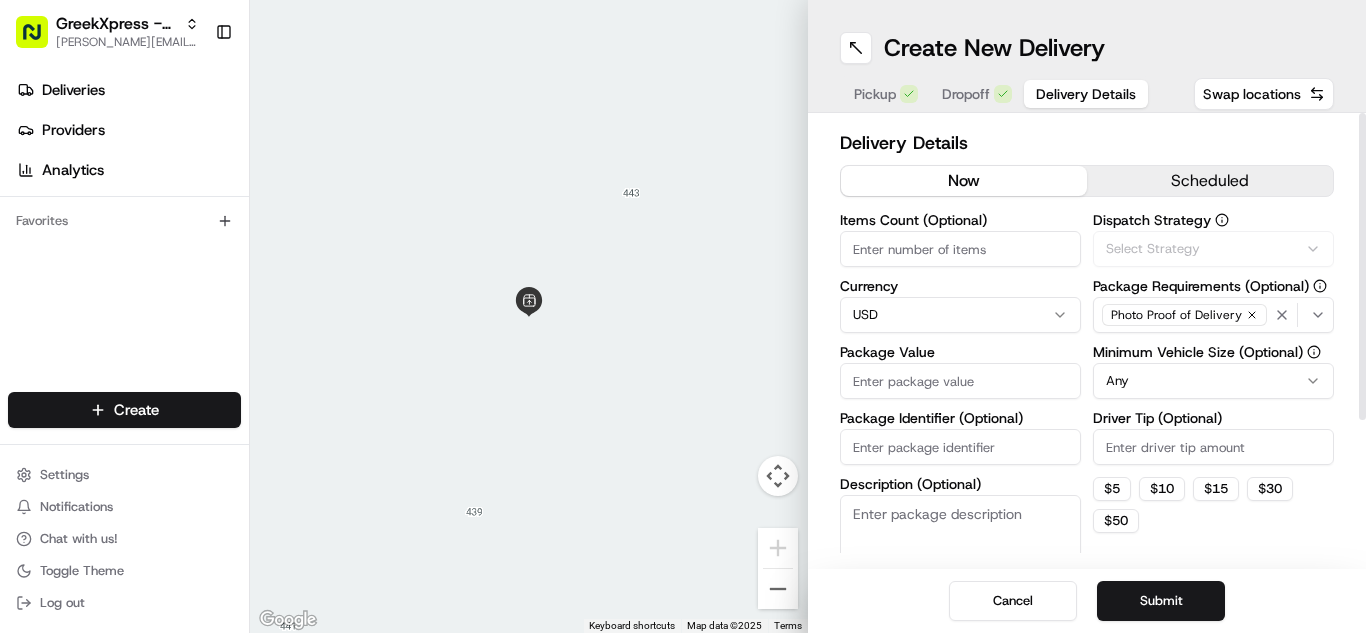 click on "Package Value" at bounding box center [960, 381] 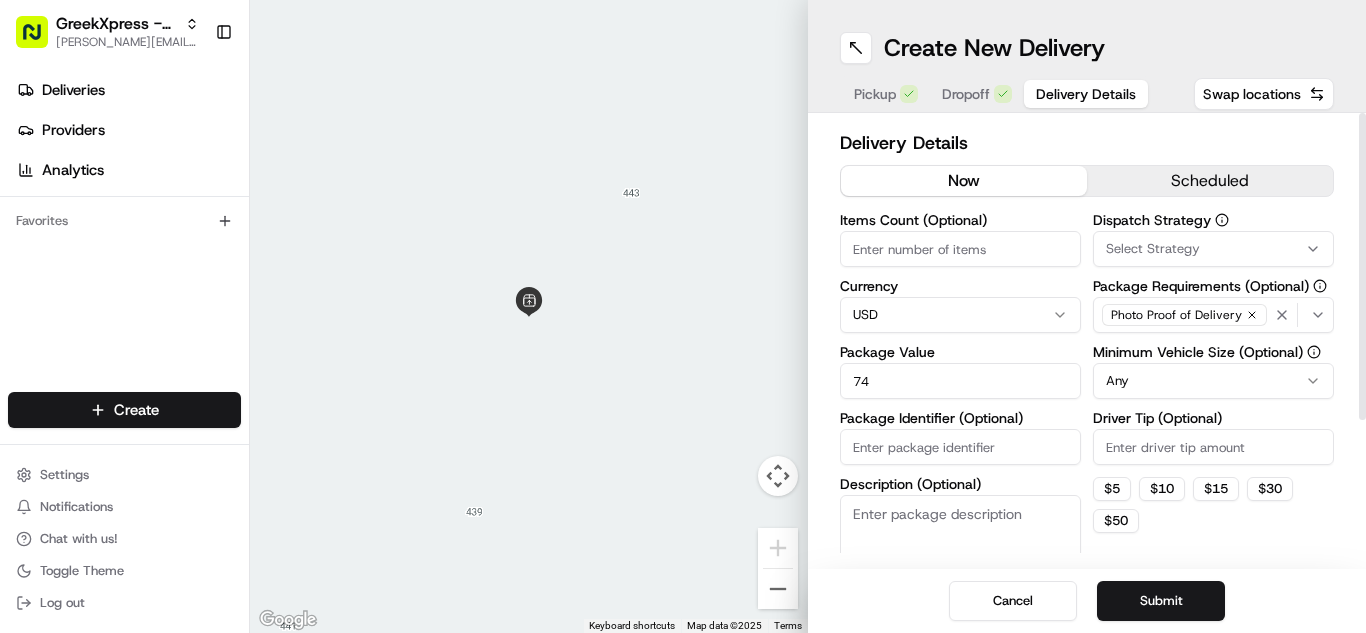 type on "7" 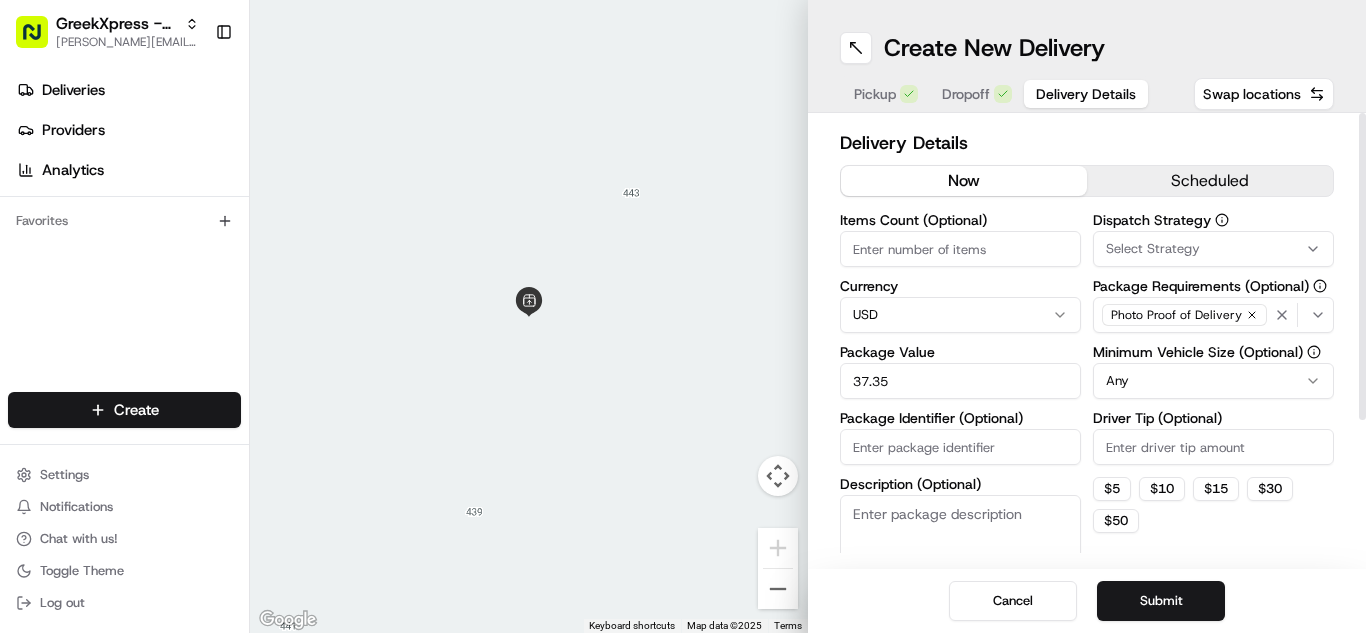type on "37.35" 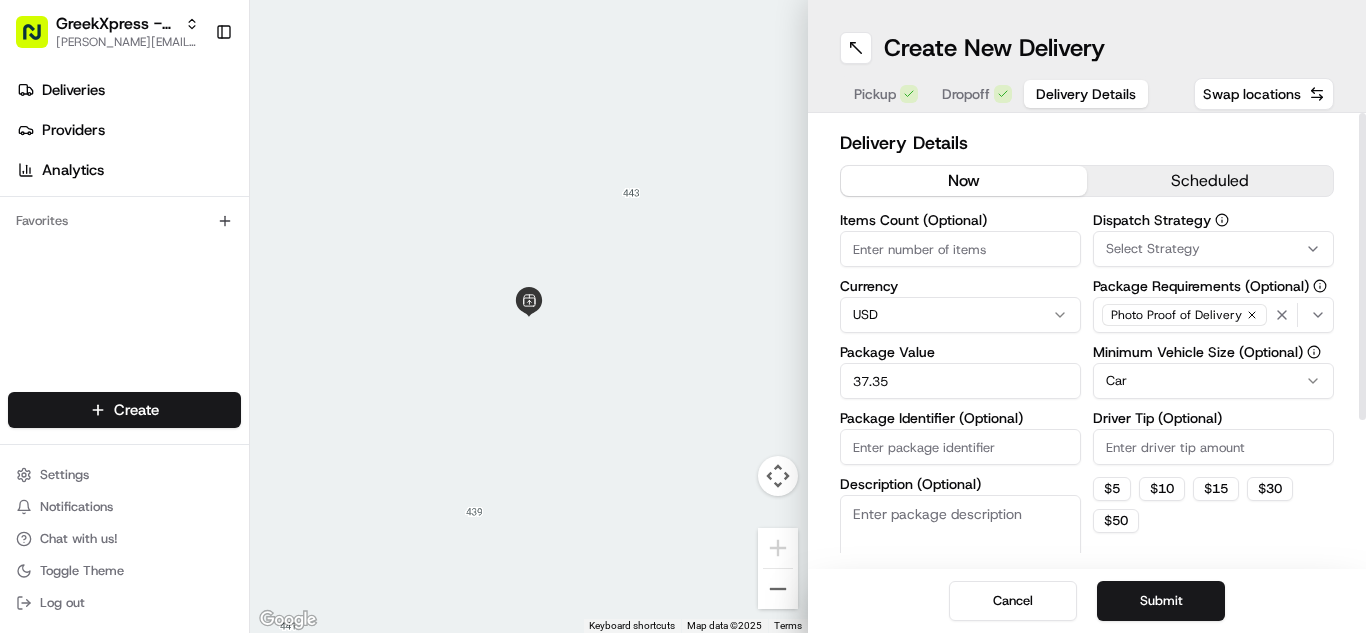 click on "Driver Tip (Optional)" at bounding box center (1213, 447) 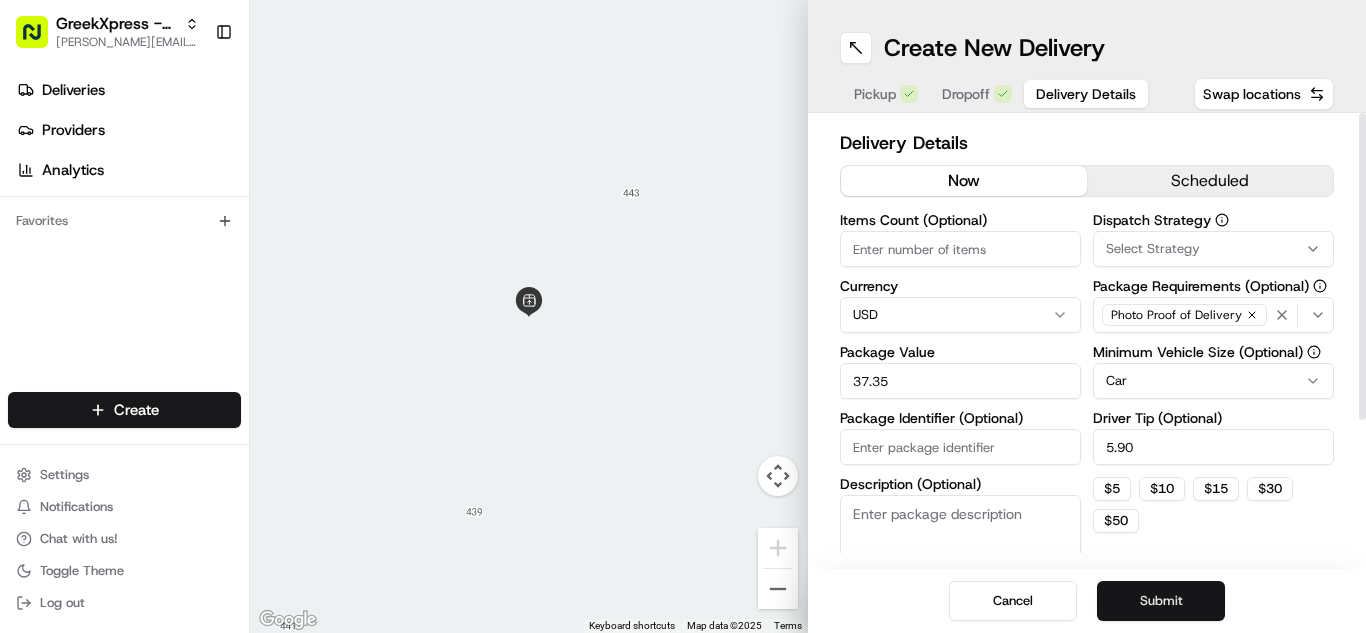 type on "5.90" 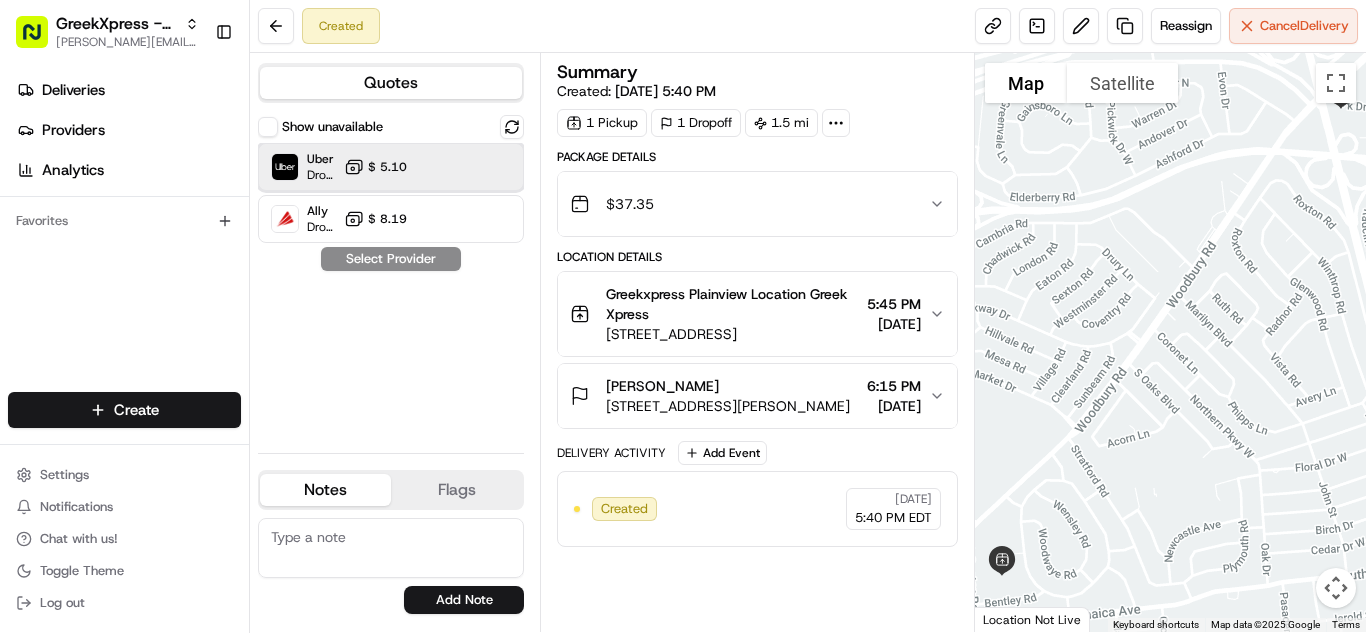 click at bounding box center [463, 167] 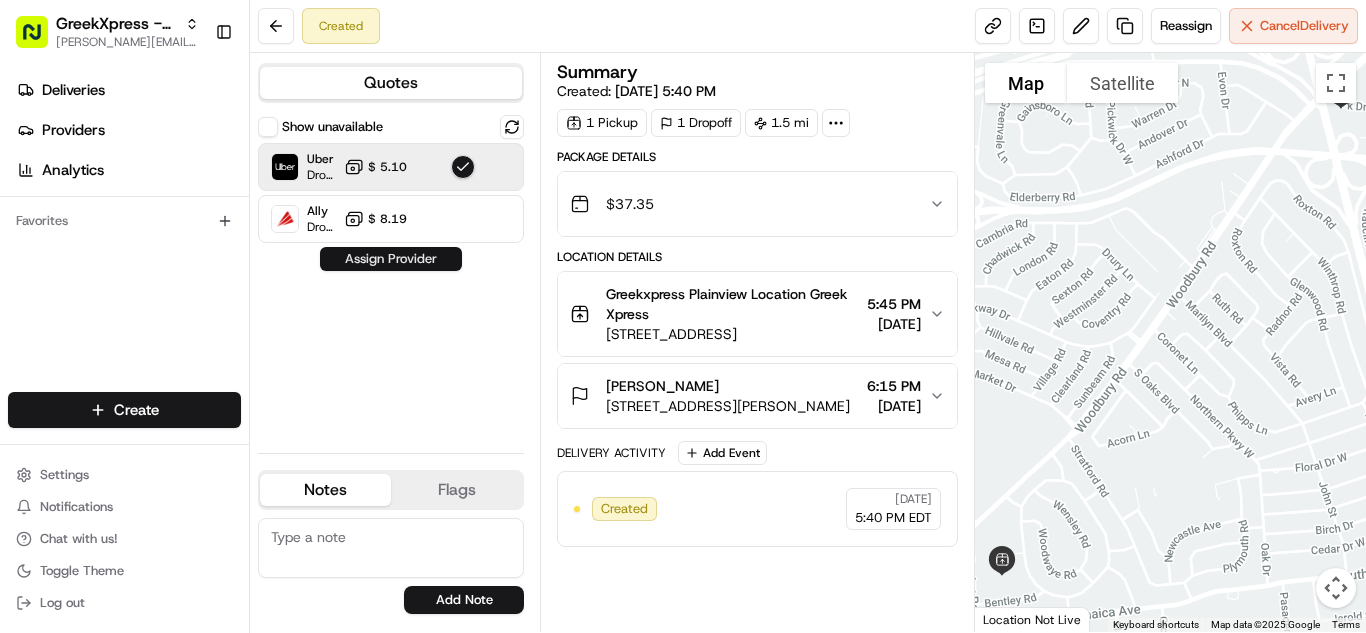 click on "Assign Provider" at bounding box center [391, 259] 